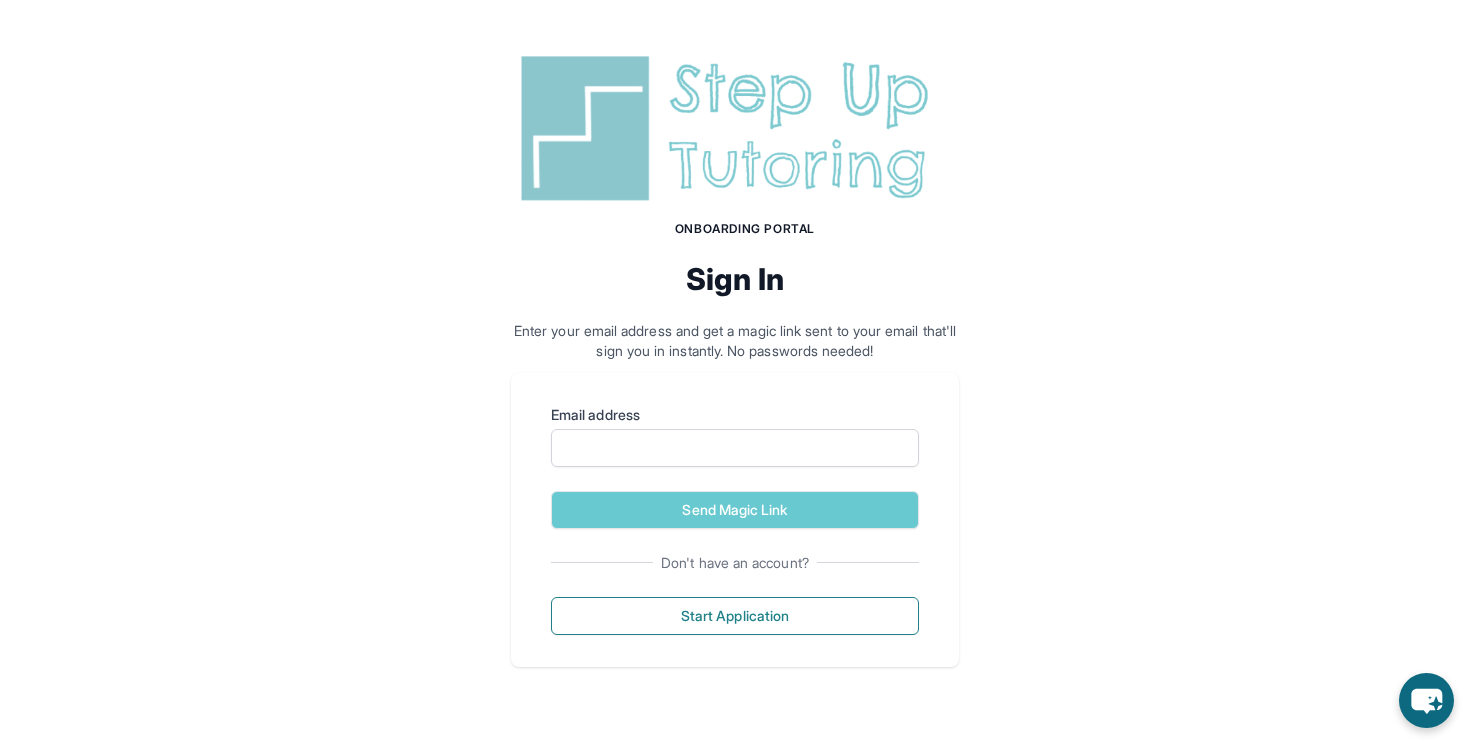 scroll, scrollTop: 0, scrollLeft: 0, axis: both 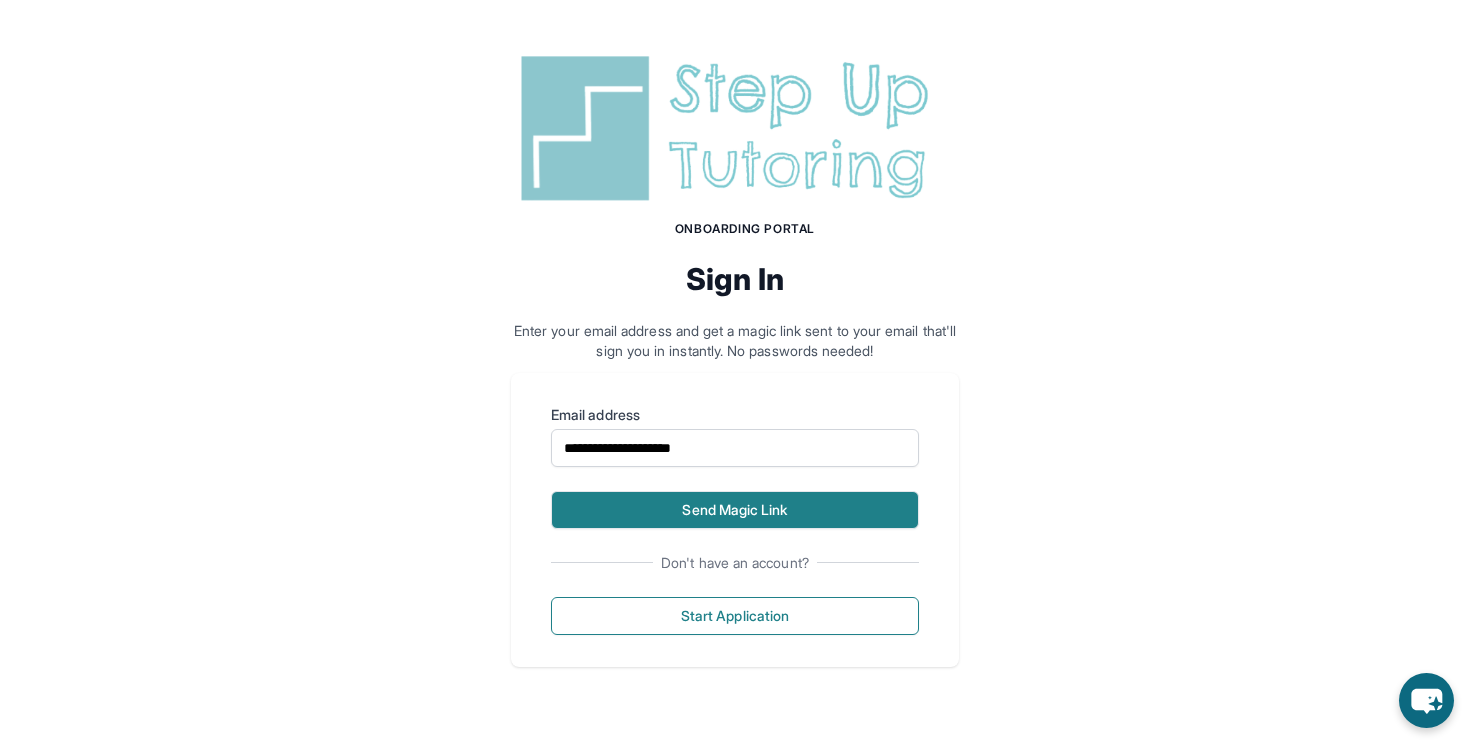 click on "Send Magic Link" at bounding box center (735, 510) 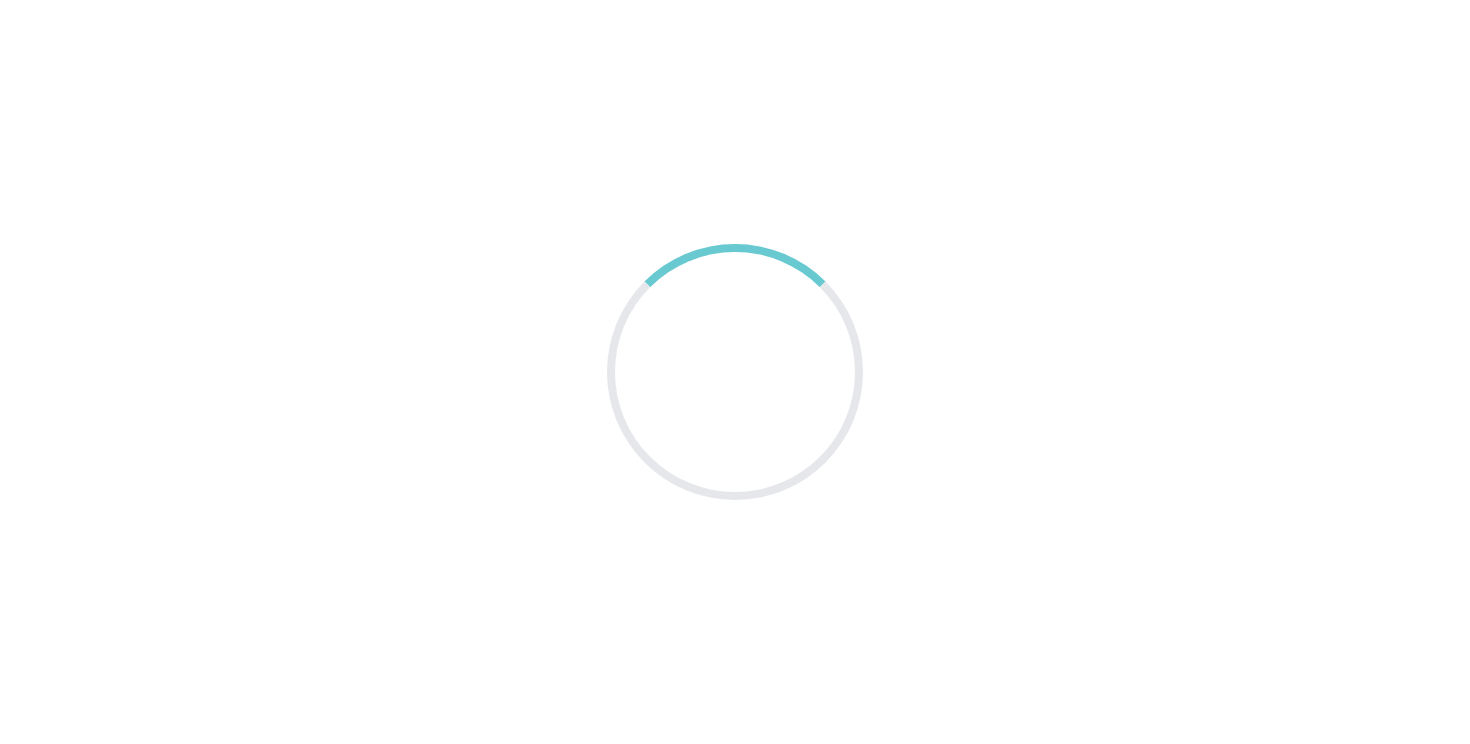 scroll, scrollTop: 0, scrollLeft: 0, axis: both 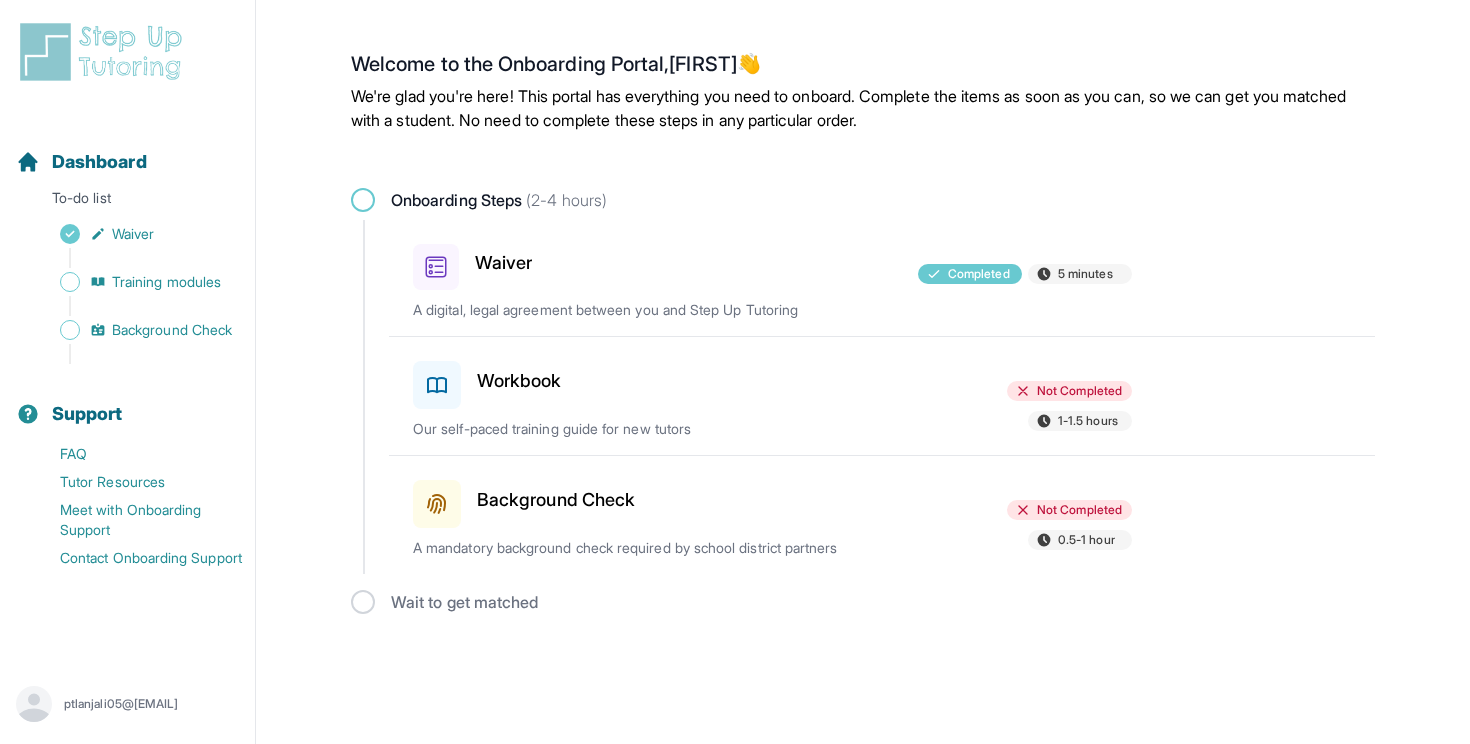 click on "Workbook" at bounding box center [519, 381] 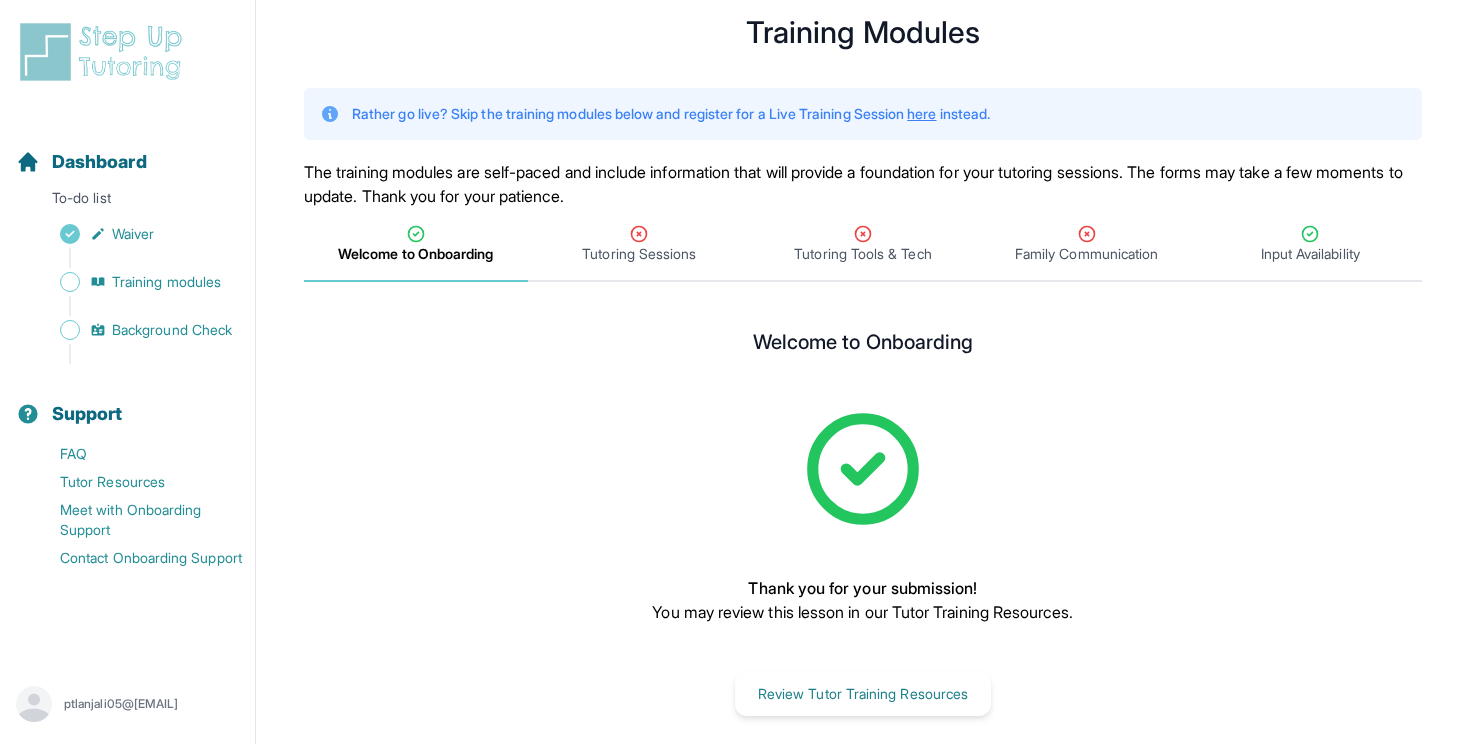 scroll, scrollTop: 72, scrollLeft: 0, axis: vertical 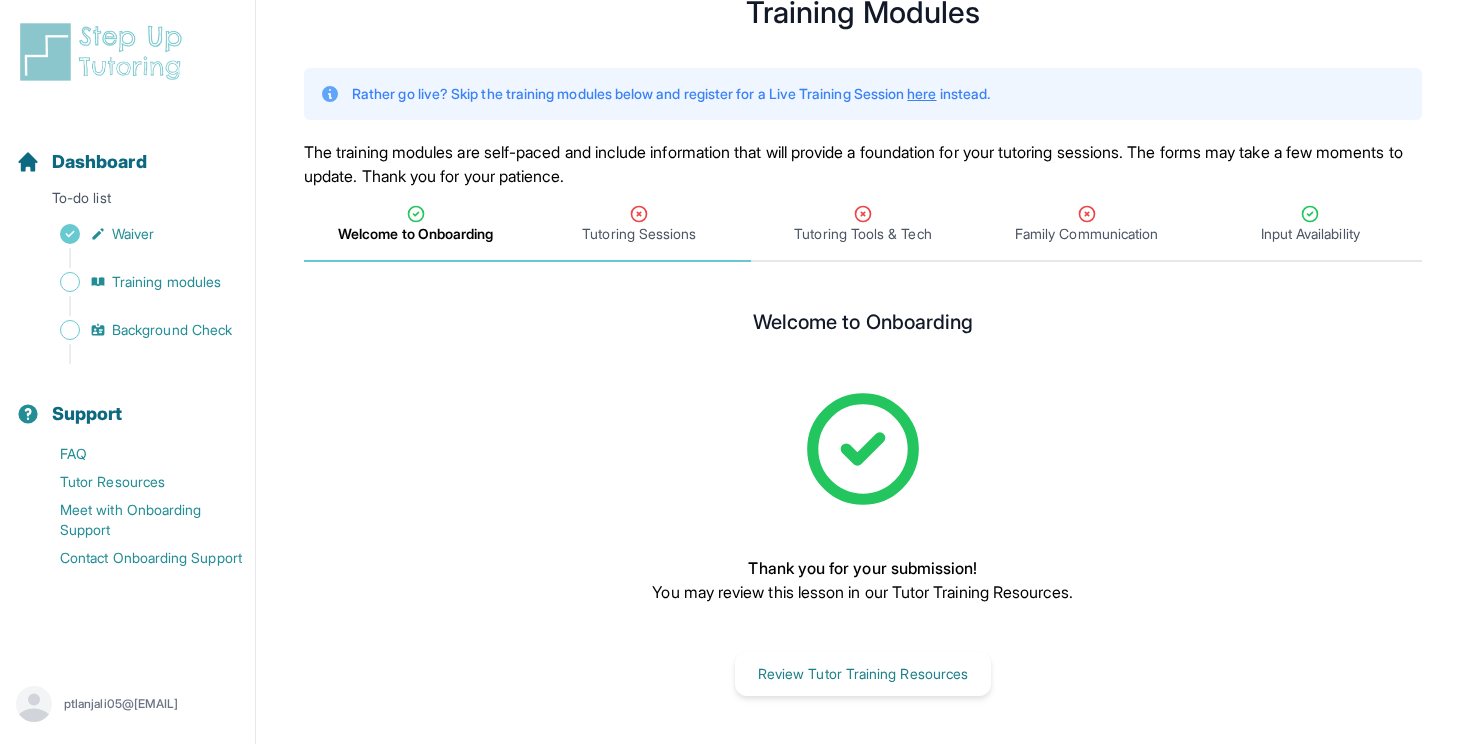 click on "Tutoring Sessions" at bounding box center [639, 234] 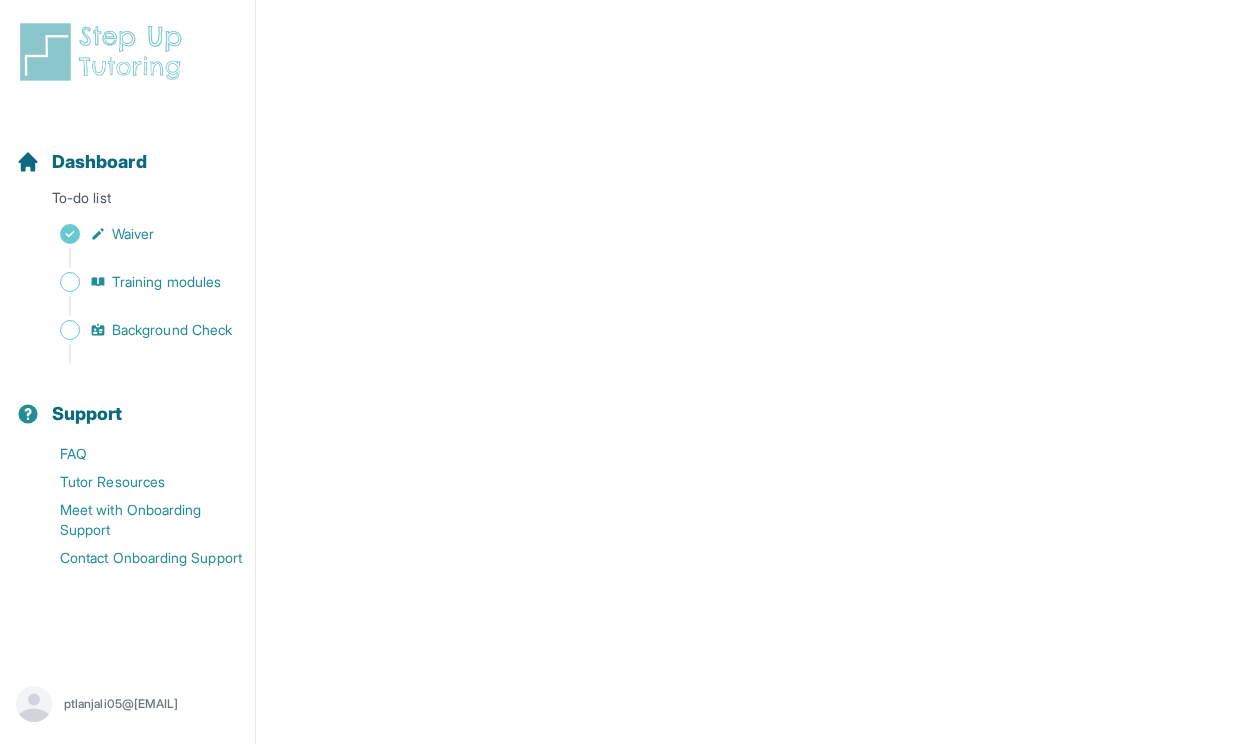 scroll, scrollTop: 173, scrollLeft: 0, axis: vertical 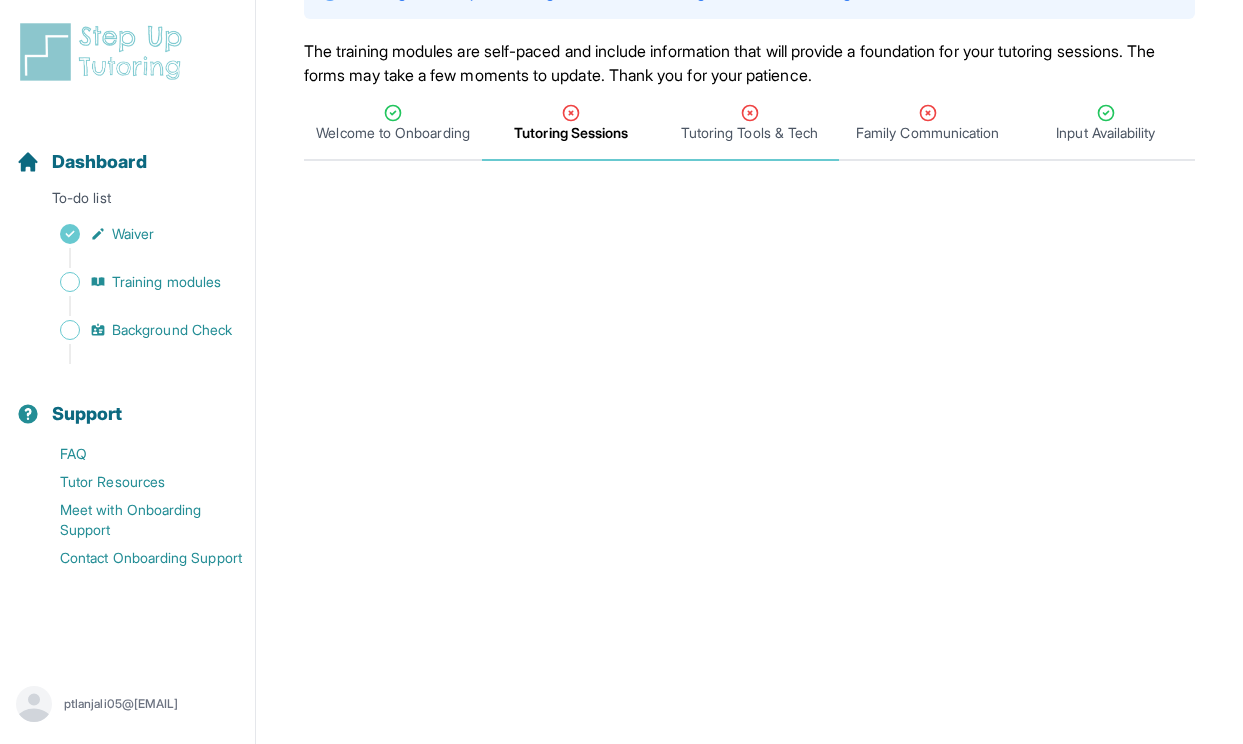 click on "Tutoring Tools & Tech" at bounding box center (749, 133) 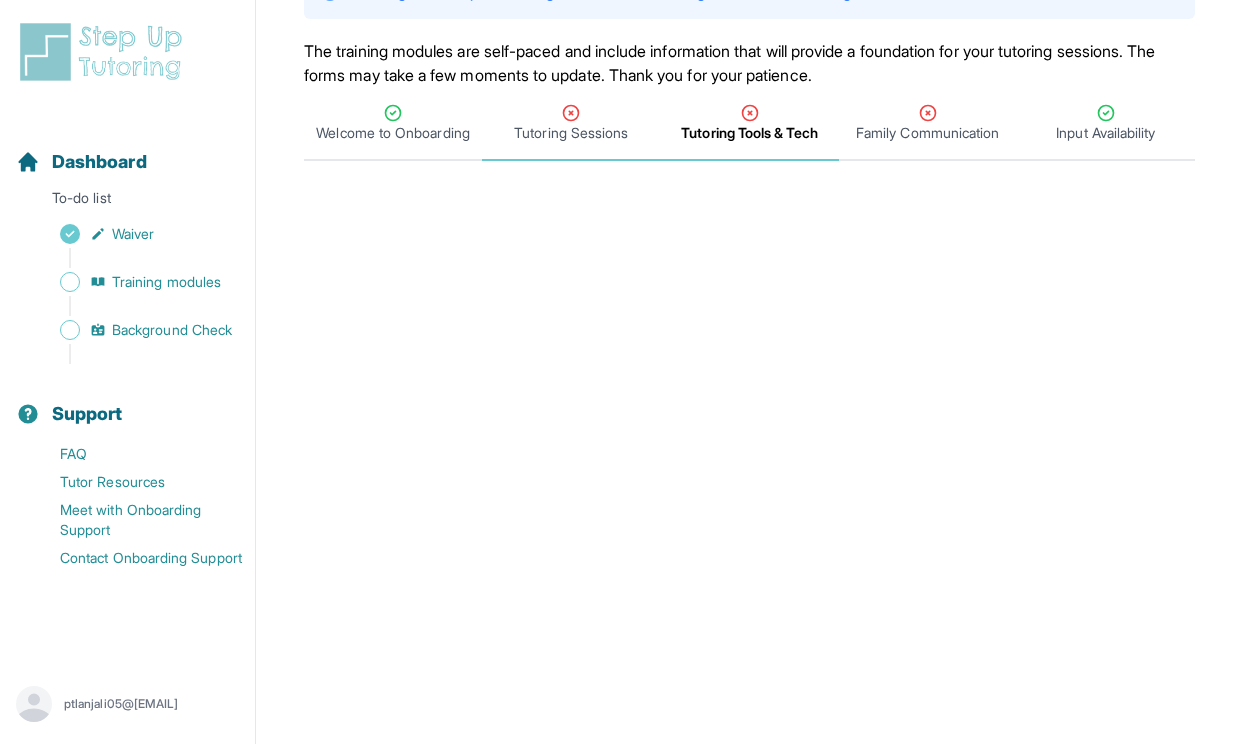 click on "Tutoring Sessions" at bounding box center [571, 133] 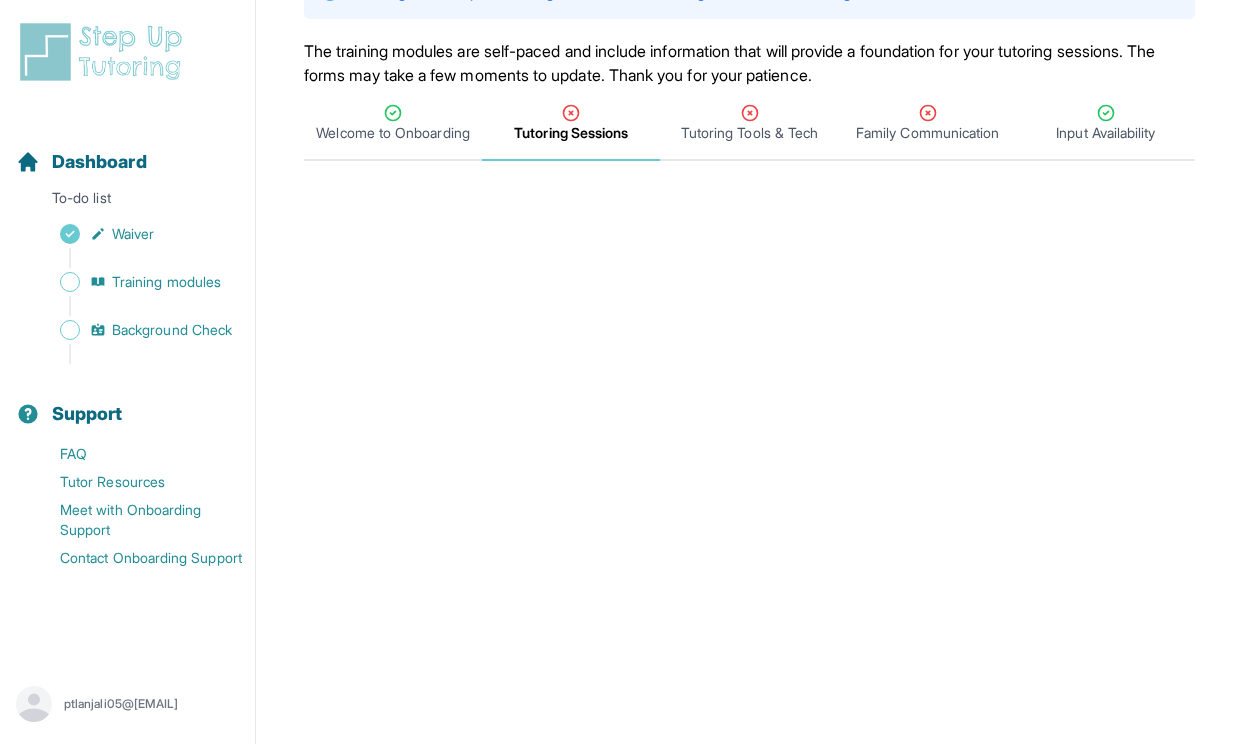 click on "Tutoring Sessions" at bounding box center (571, 133) 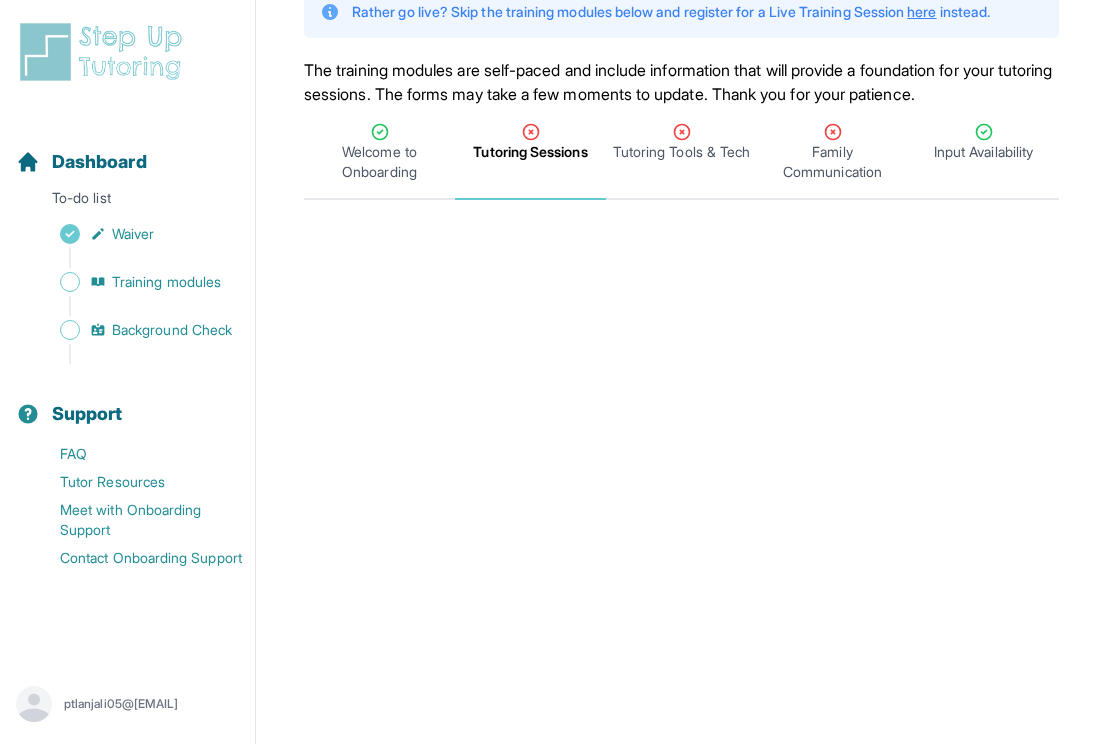 scroll, scrollTop: 155, scrollLeft: 0, axis: vertical 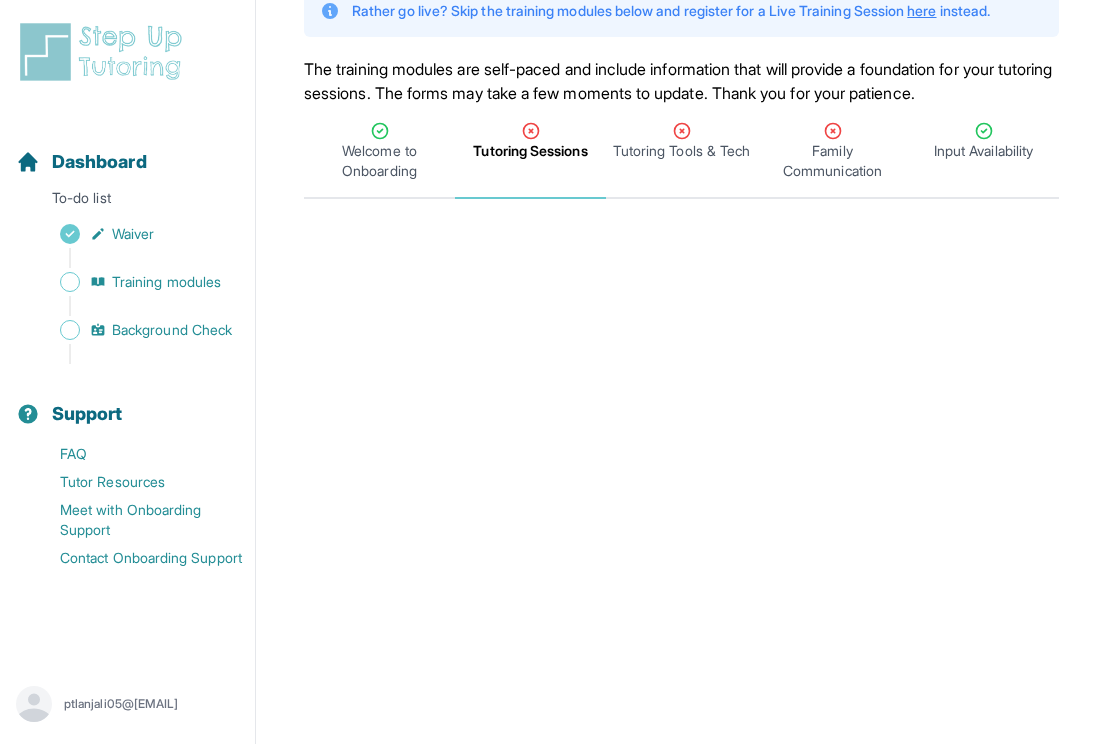 click on "Tutoring Sessions" at bounding box center [530, 151] 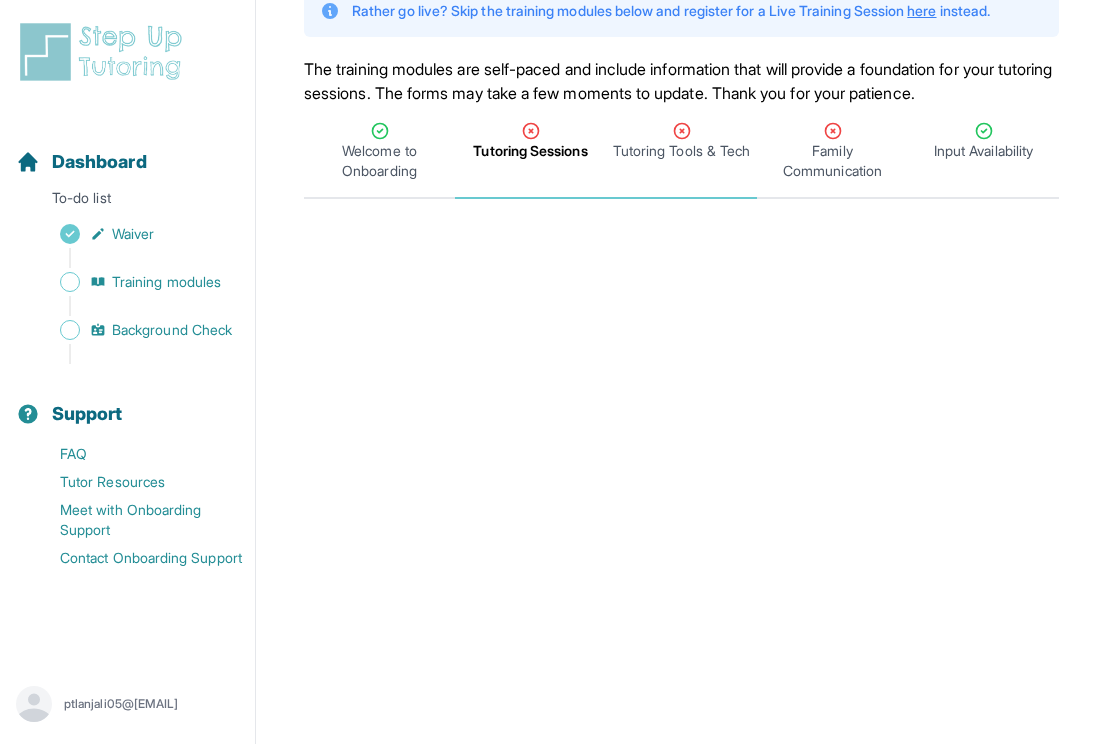 click on "Tutoring Tools & Tech" at bounding box center (681, 151) 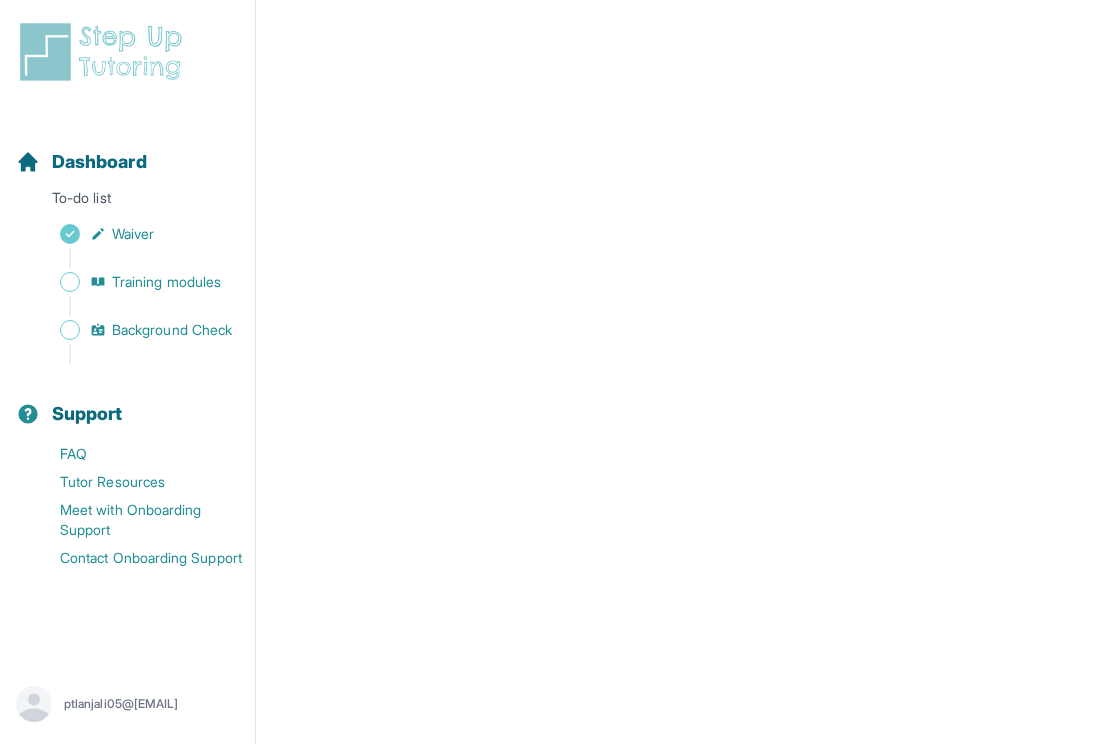 scroll, scrollTop: 283, scrollLeft: 0, axis: vertical 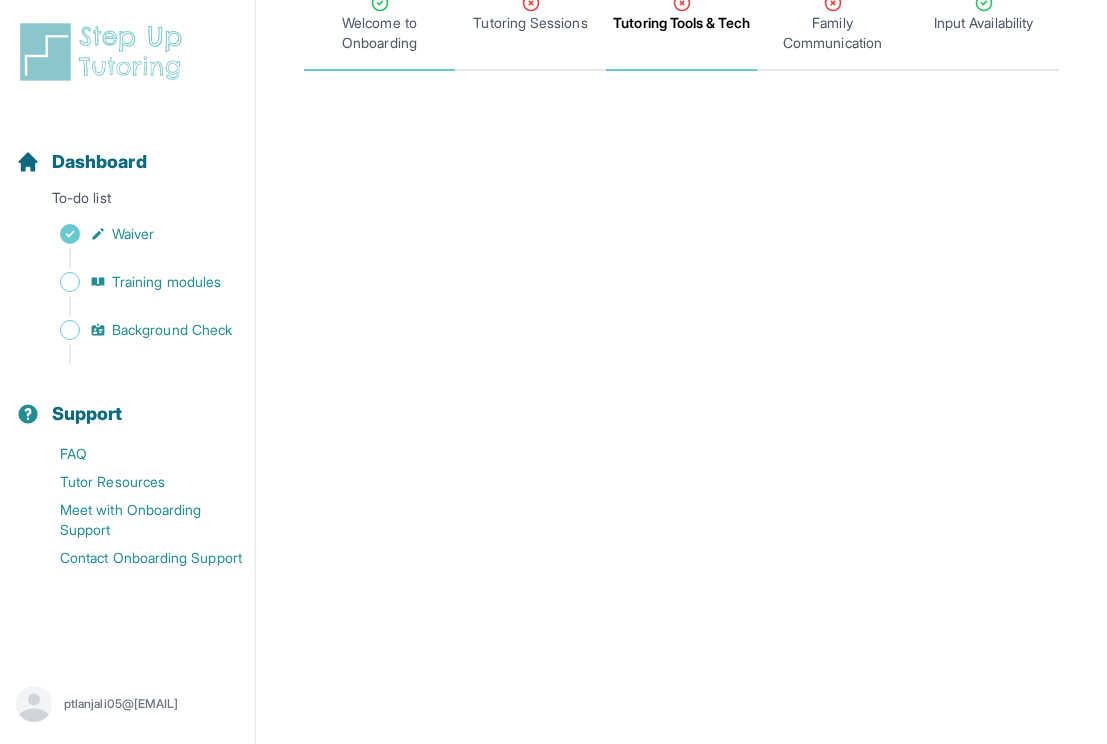 click on "Welcome to Onboarding" at bounding box center (379, 33) 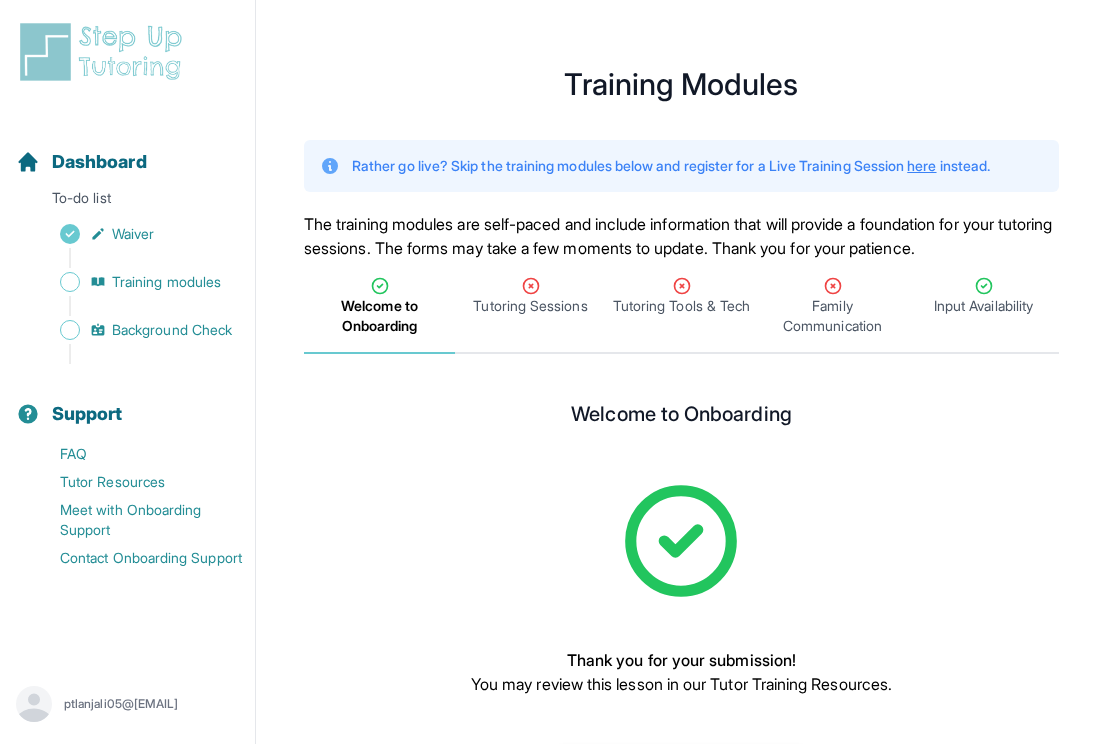 scroll, scrollTop: 92, scrollLeft: 0, axis: vertical 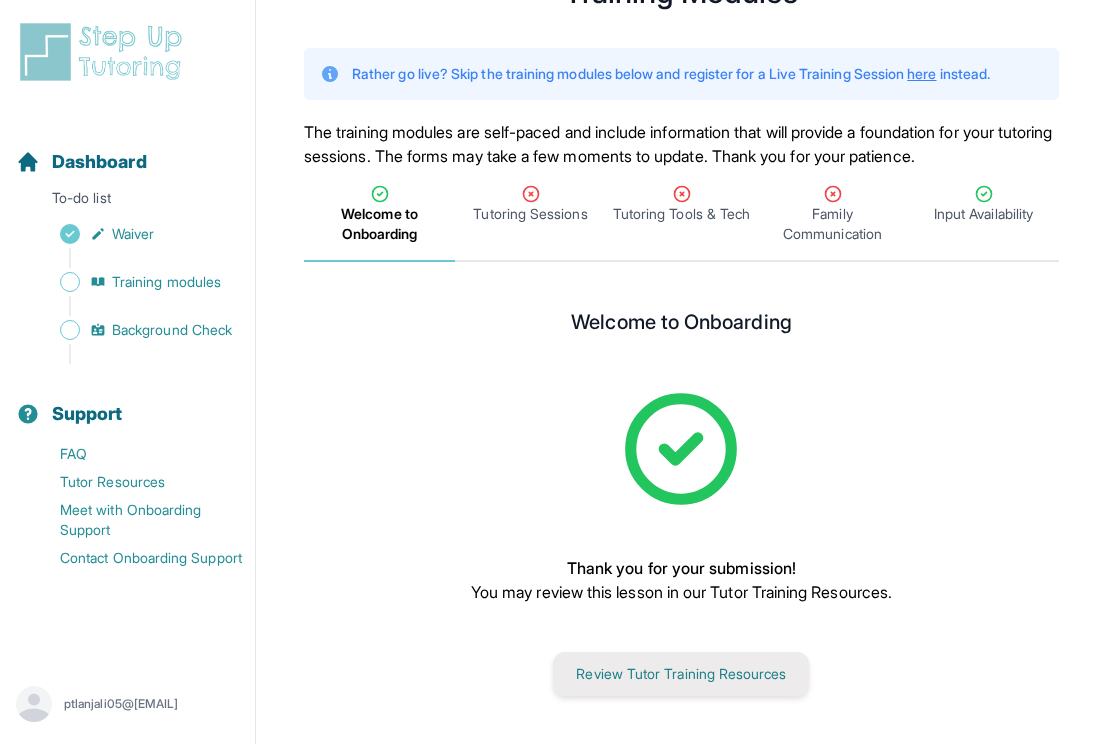 click on "Review Tutor Training Resources" at bounding box center (681, 674) 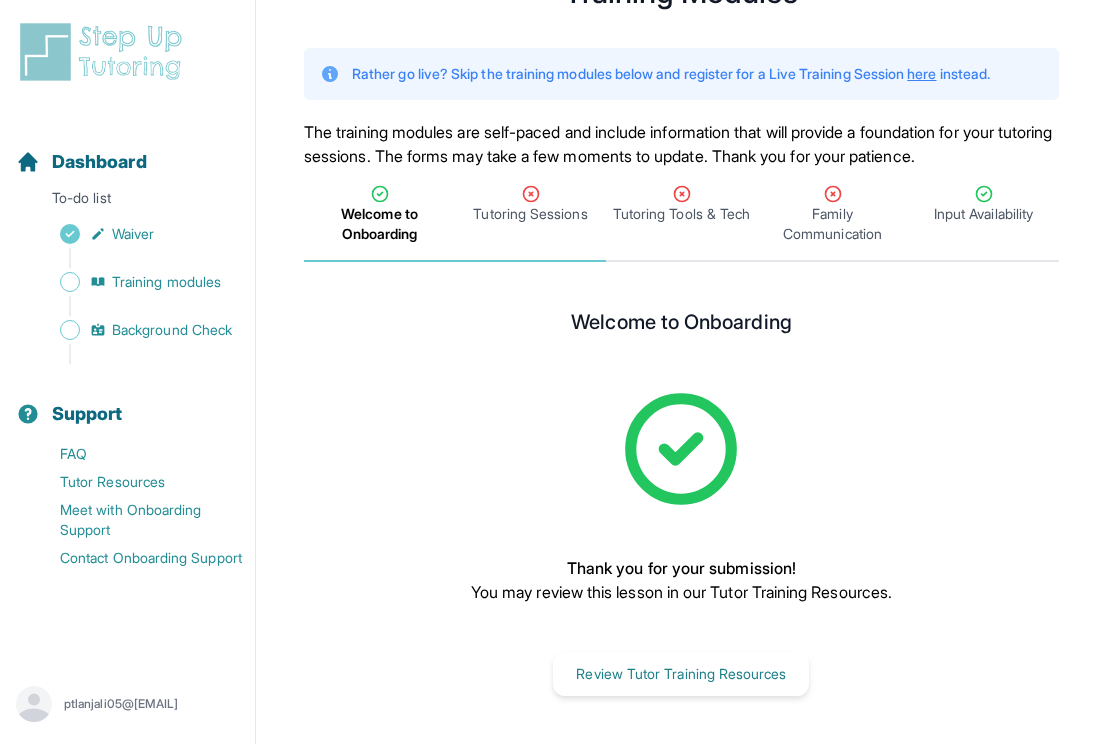 click on "Tutoring Sessions" at bounding box center [530, 214] 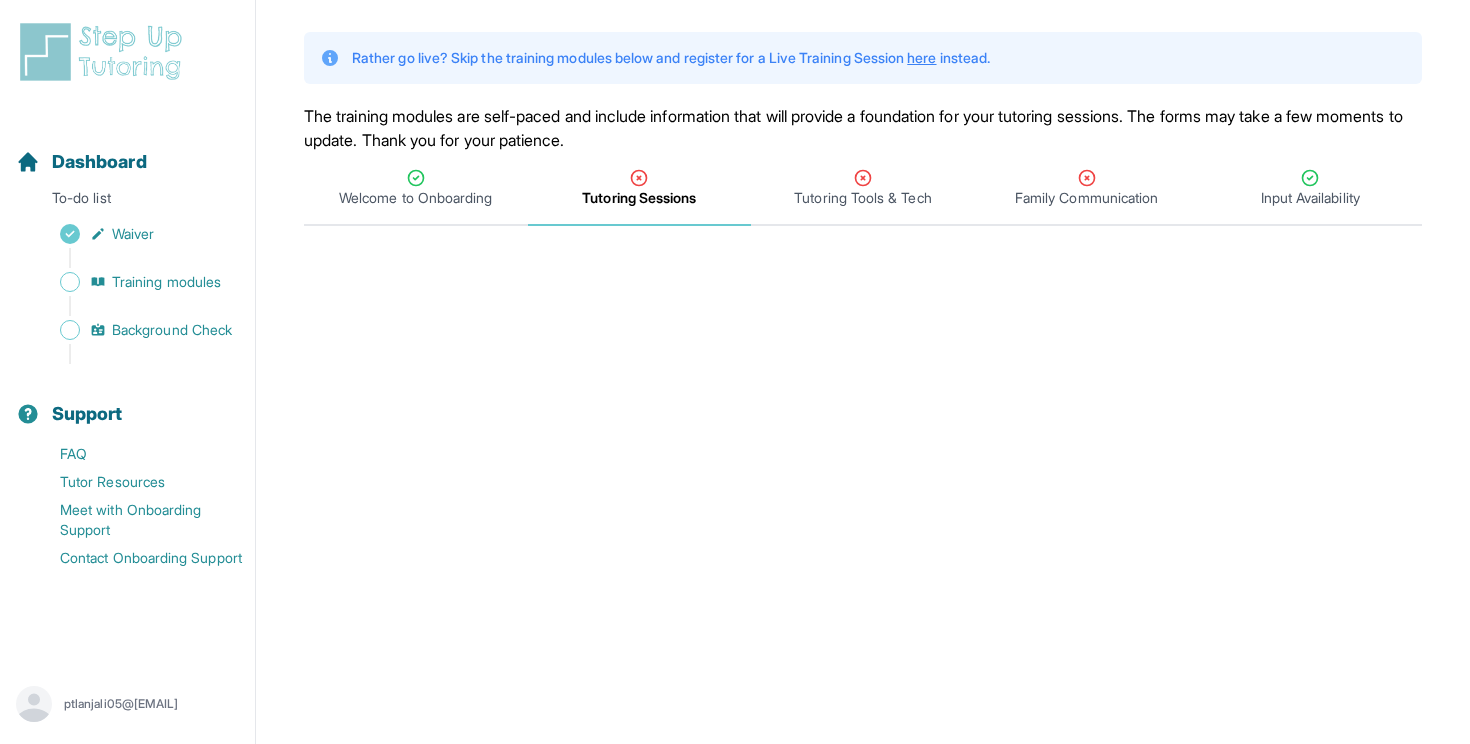 scroll, scrollTop: 0, scrollLeft: 0, axis: both 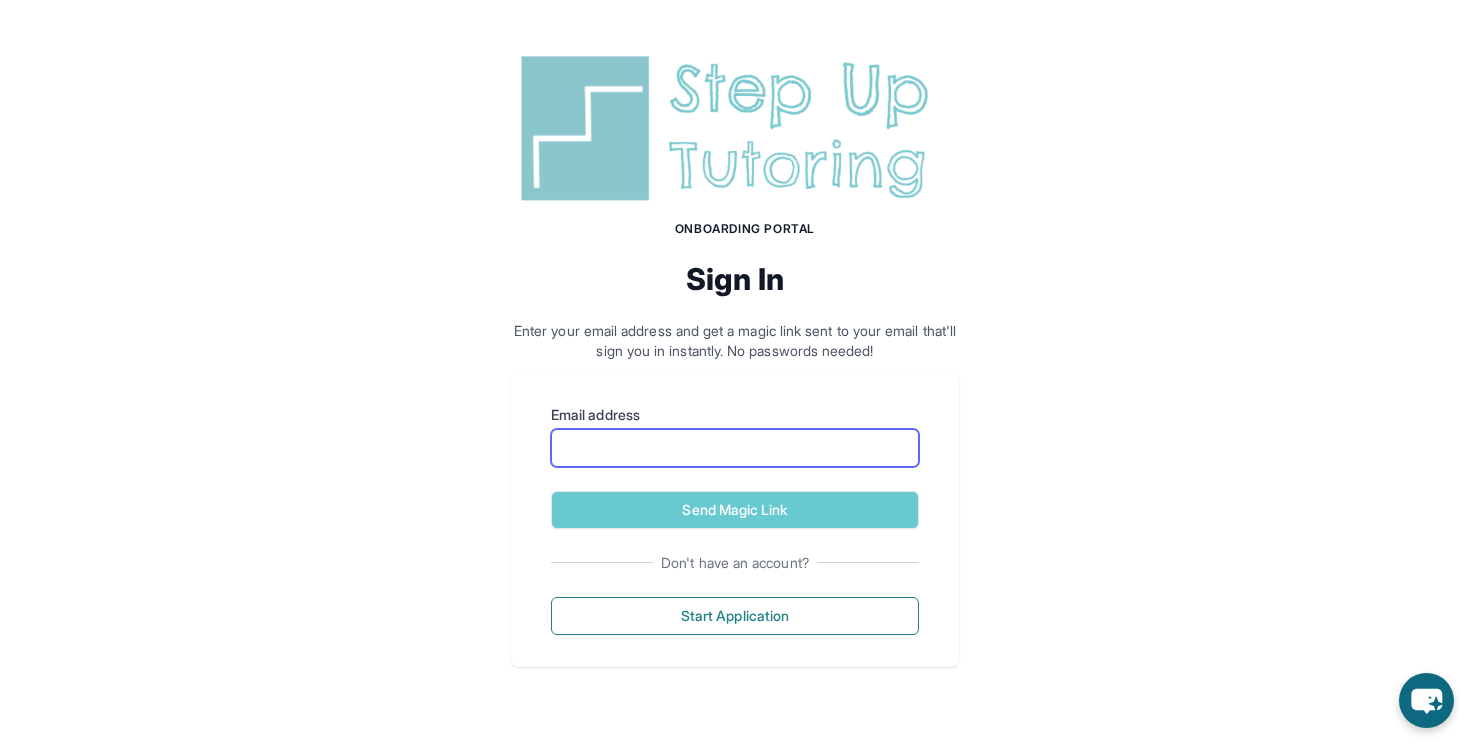 click on "Email address" at bounding box center (735, 448) 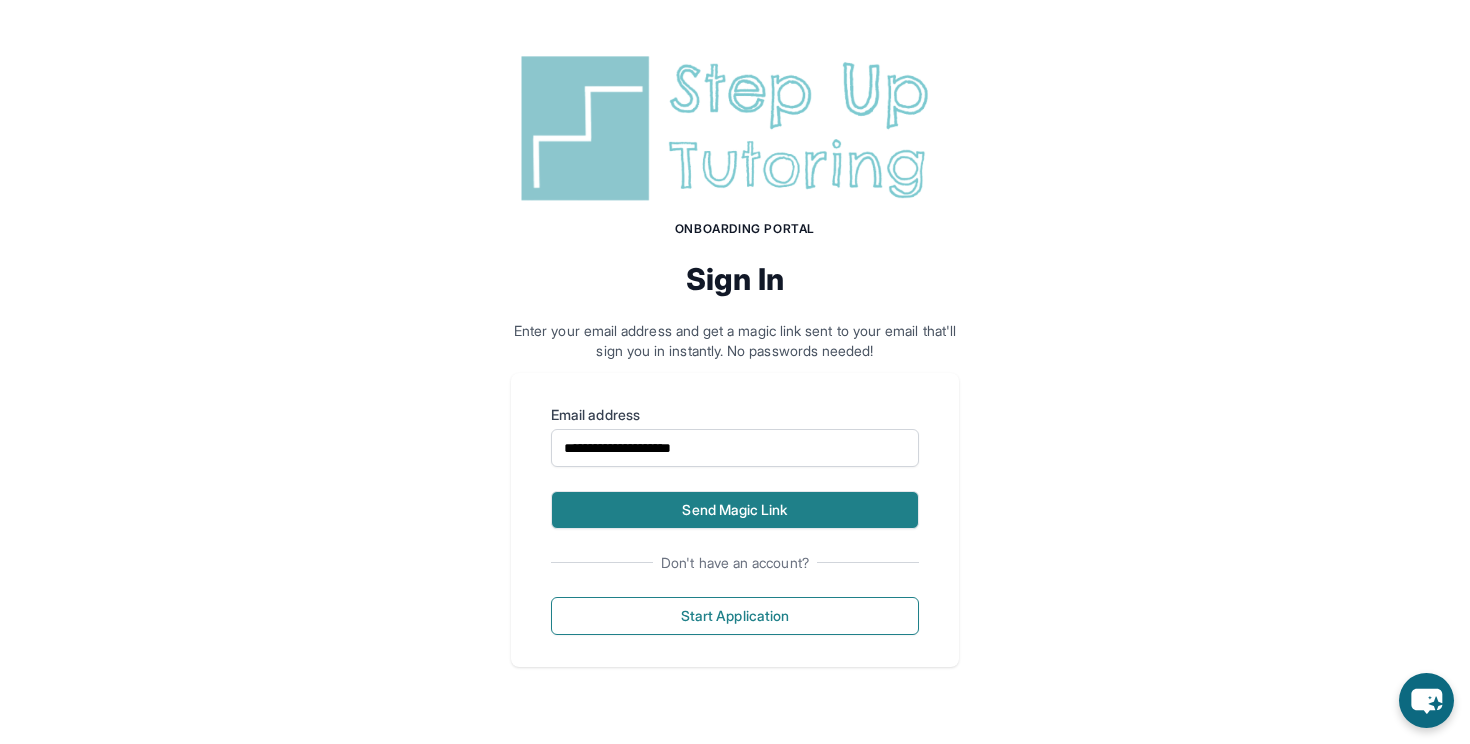 click on "Send Magic Link" at bounding box center [735, 510] 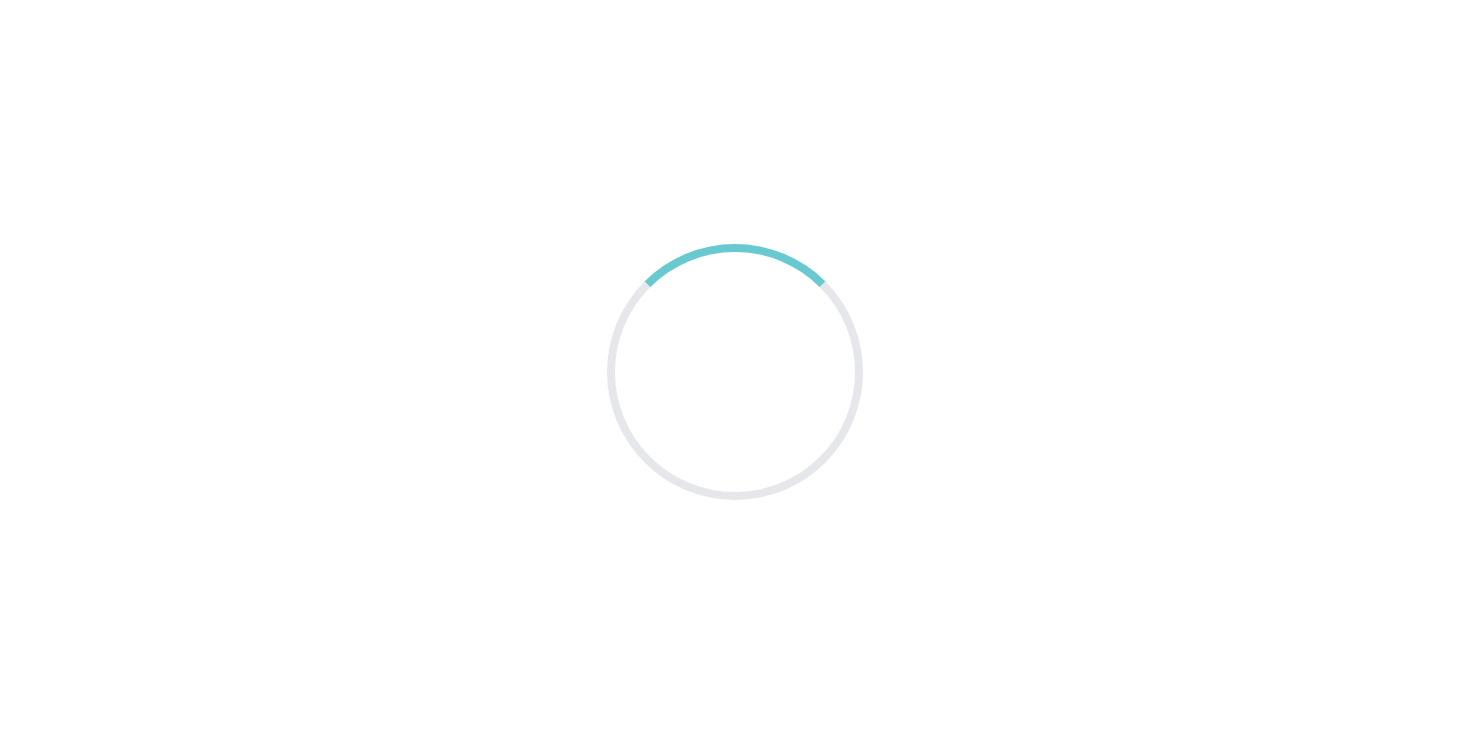 scroll, scrollTop: 0, scrollLeft: 0, axis: both 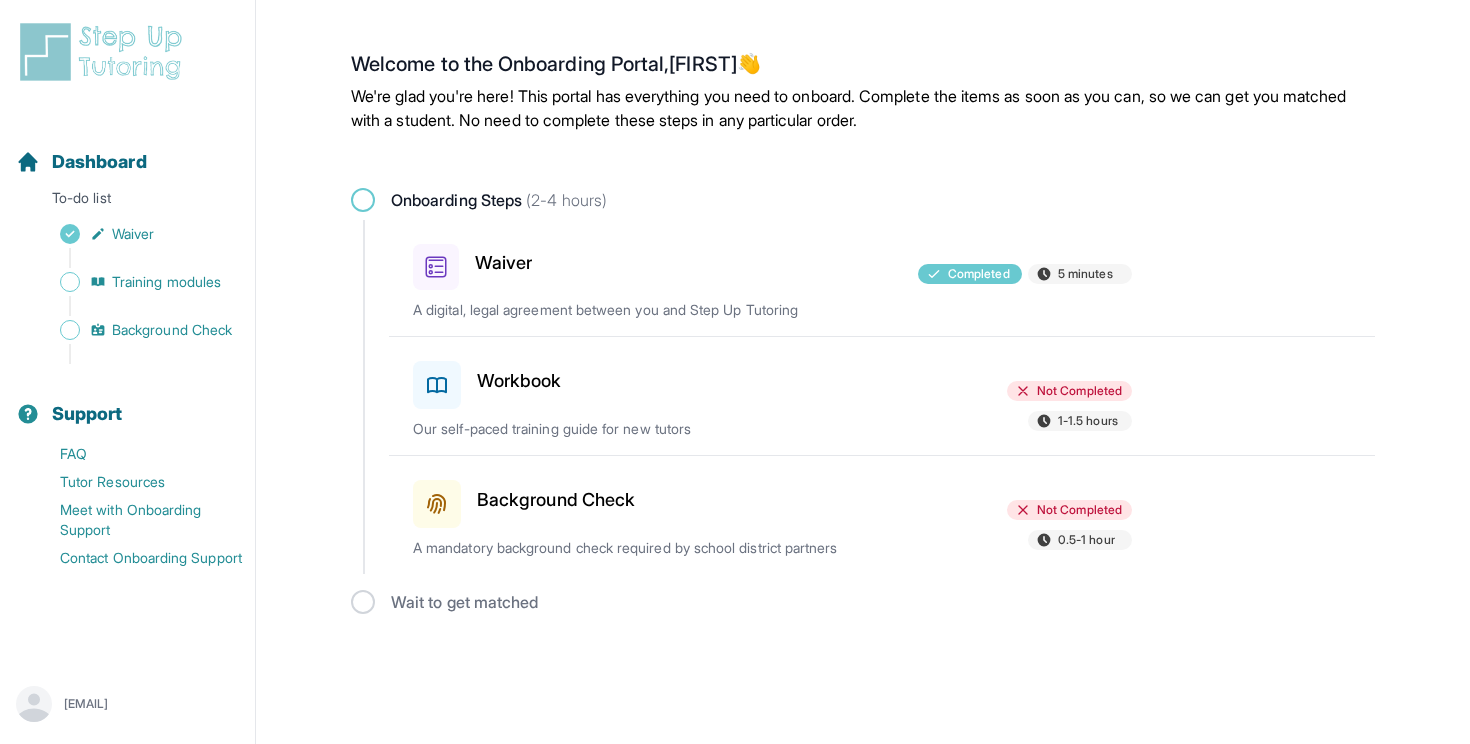 click at bounding box center (772, 381) 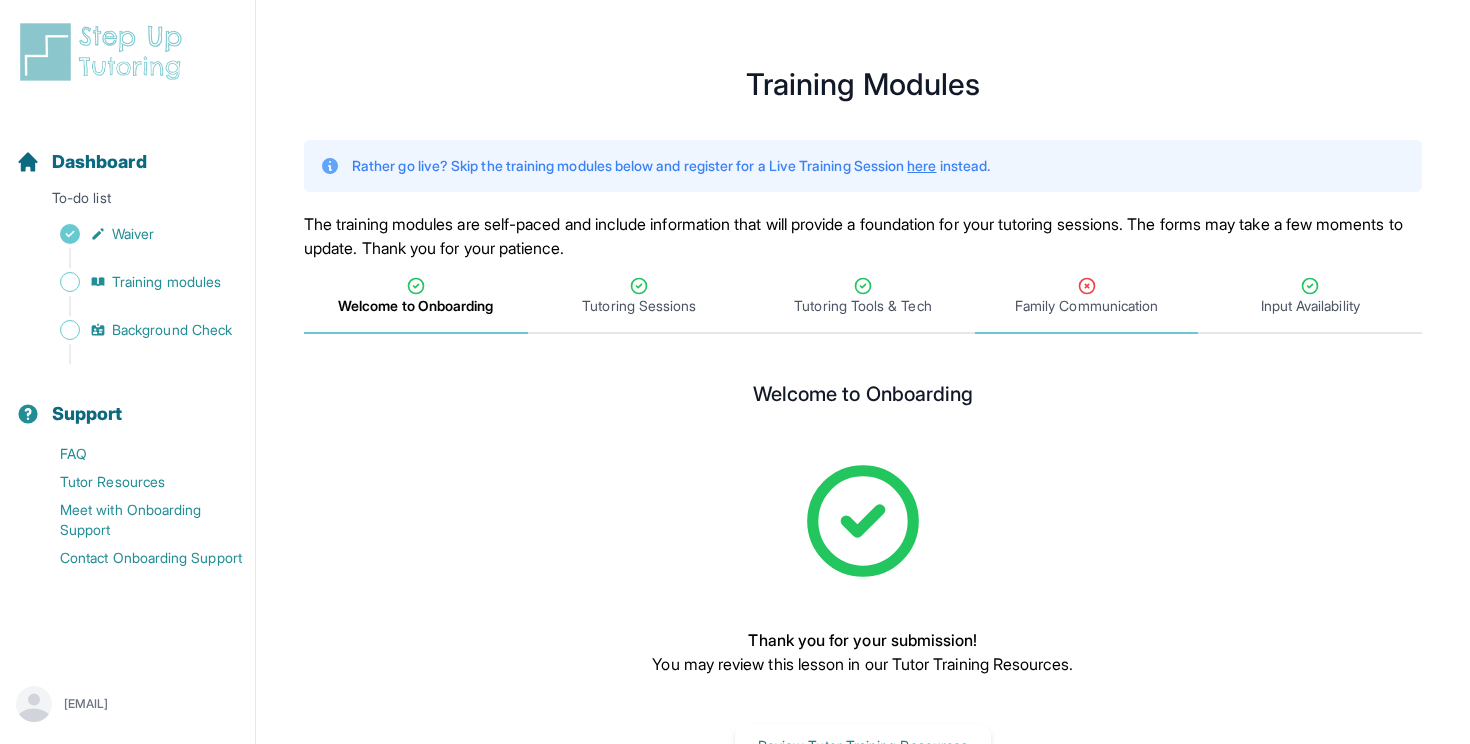 click 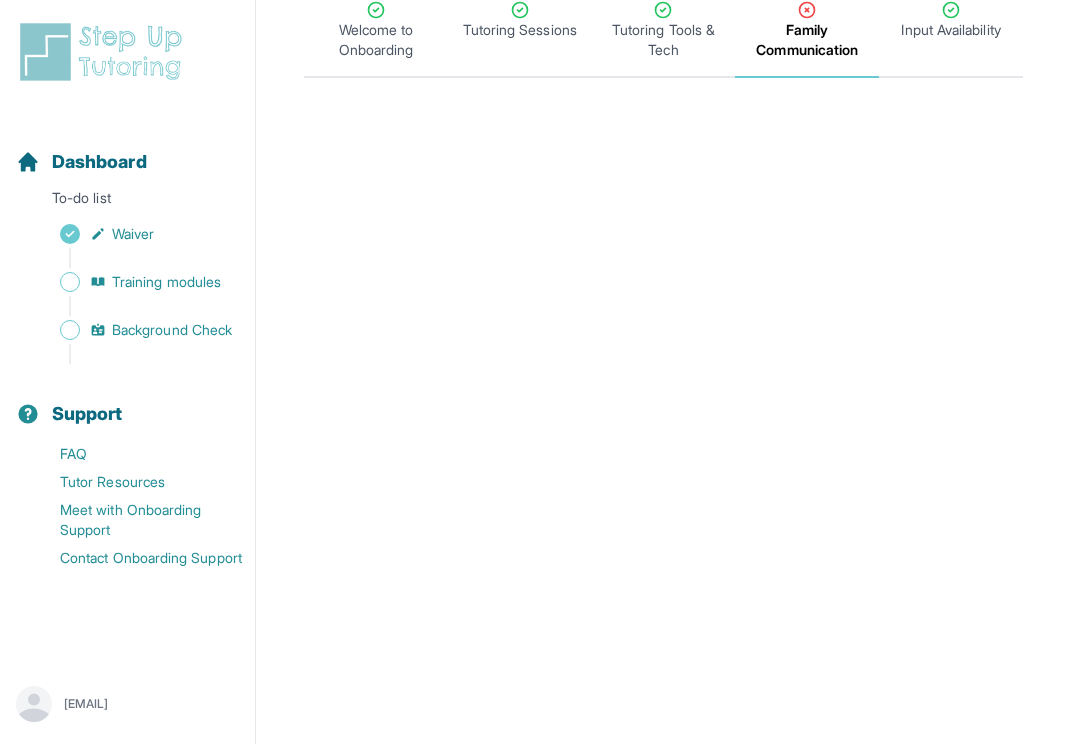 scroll, scrollTop: 279, scrollLeft: 0, axis: vertical 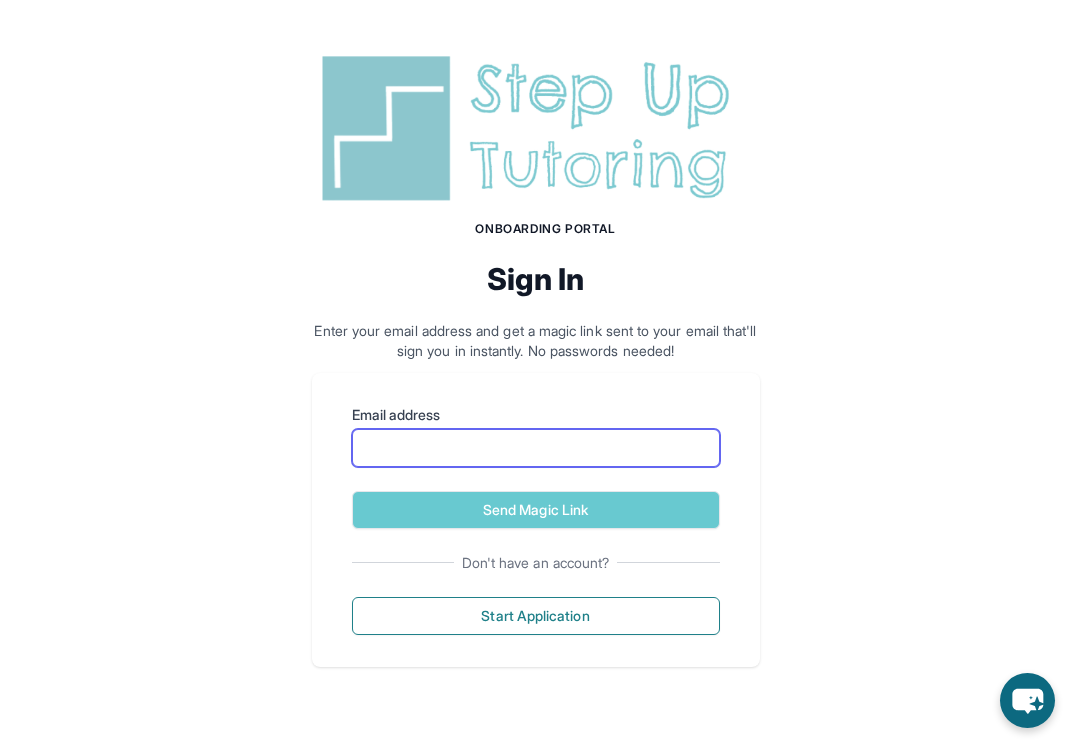drag, startPoint x: 0, startPoint y: 0, endPoint x: 437, endPoint y: 437, distance: 618.01135 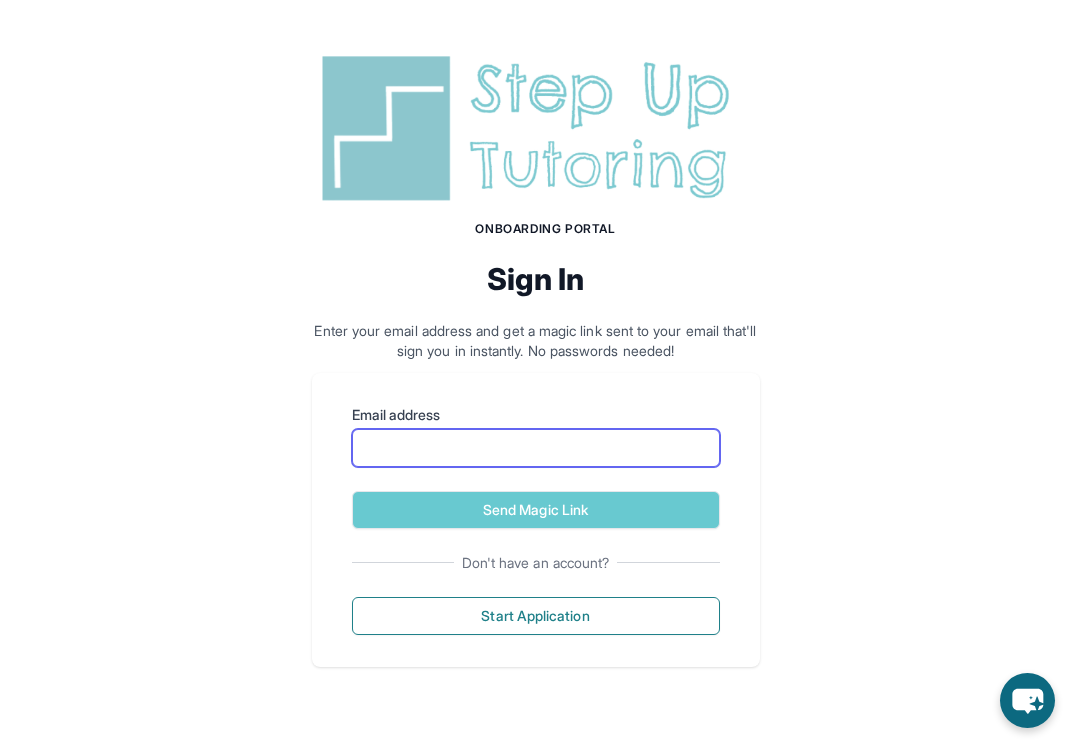 type on "**********" 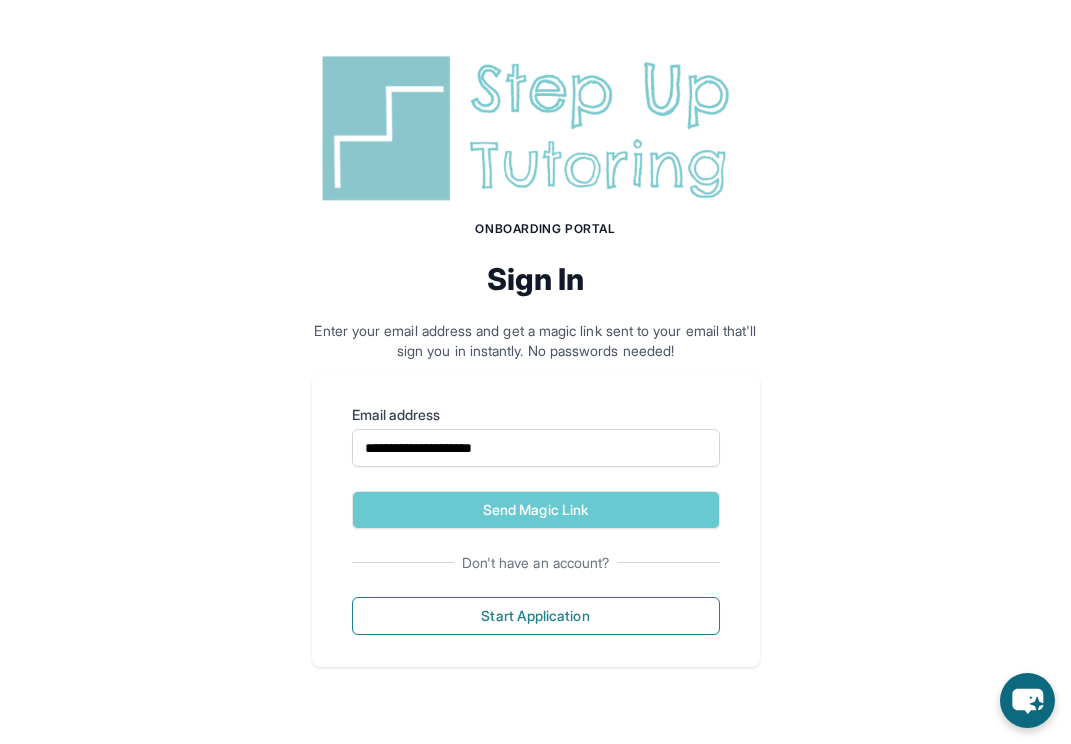 click on "**********" at bounding box center (536, 467) 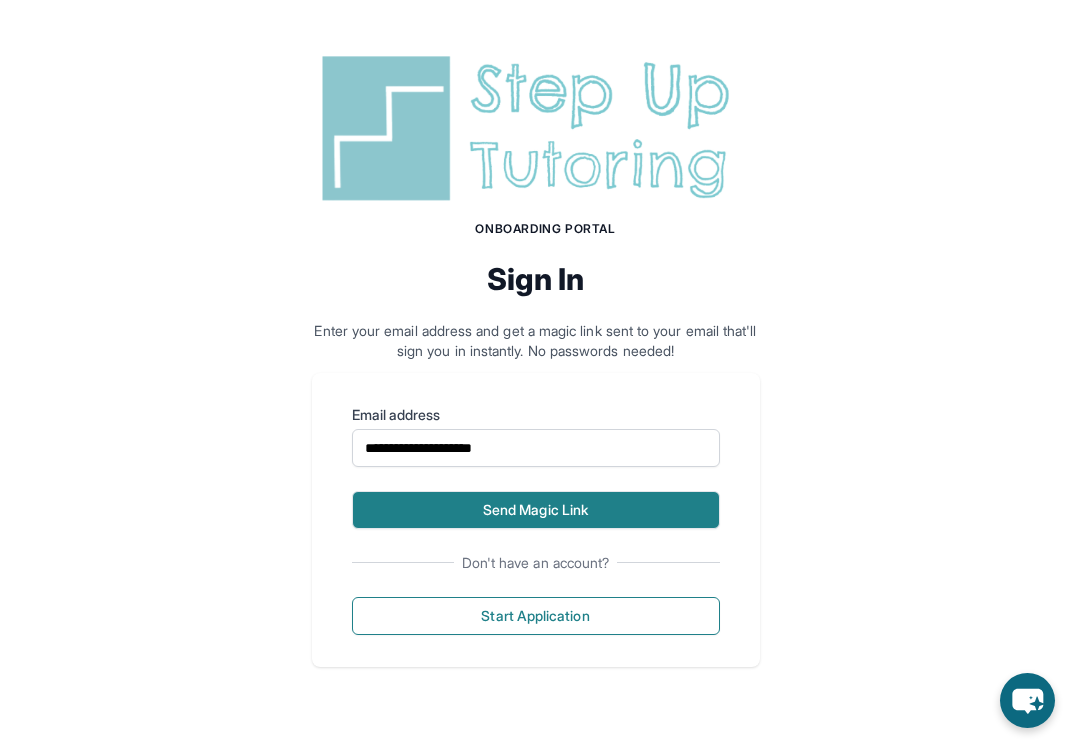 click on "Send Magic Link" at bounding box center (536, 510) 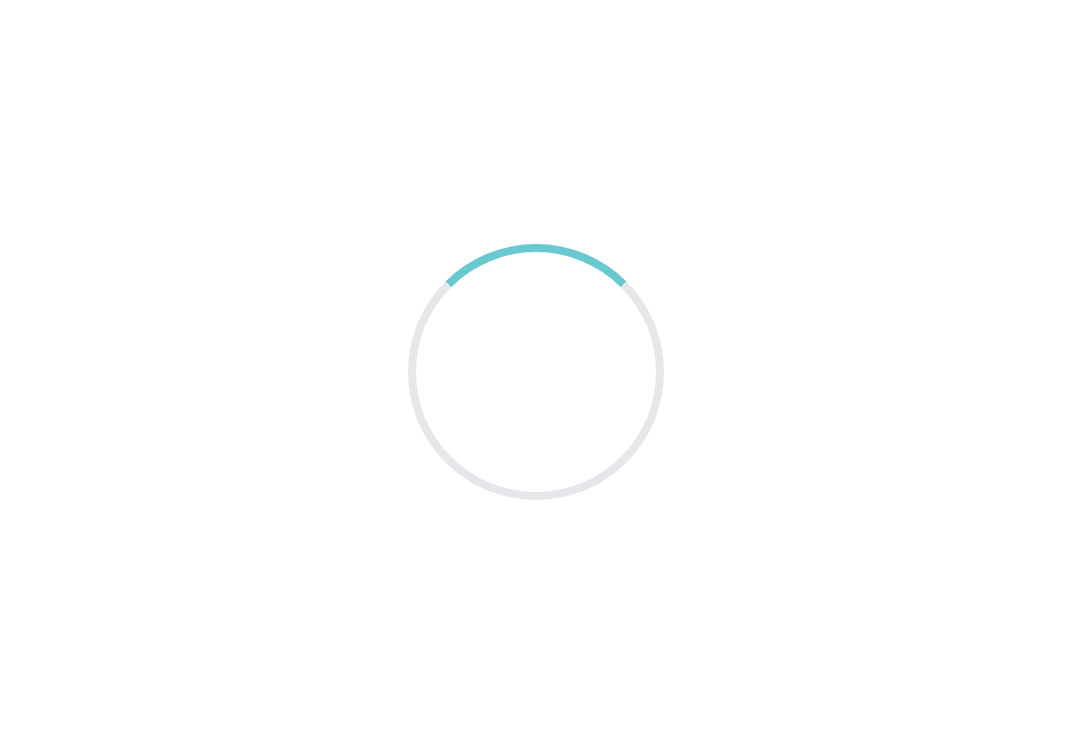 scroll, scrollTop: 0, scrollLeft: 0, axis: both 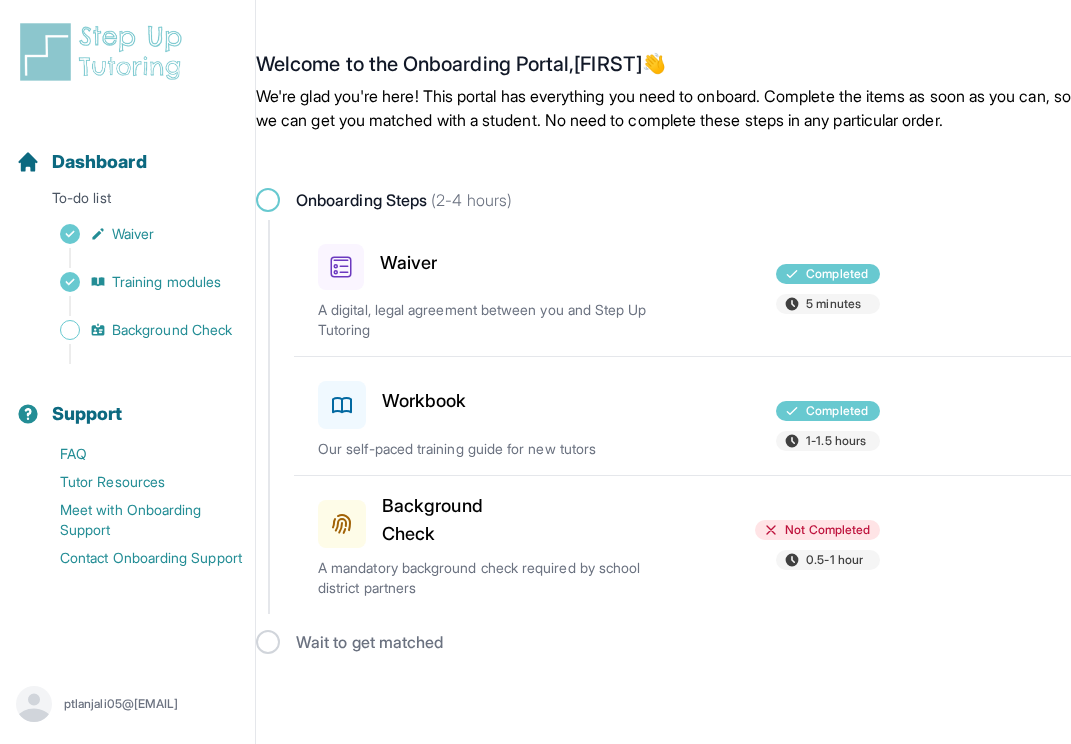 click on "Background Check" at bounding box center (440, 520) 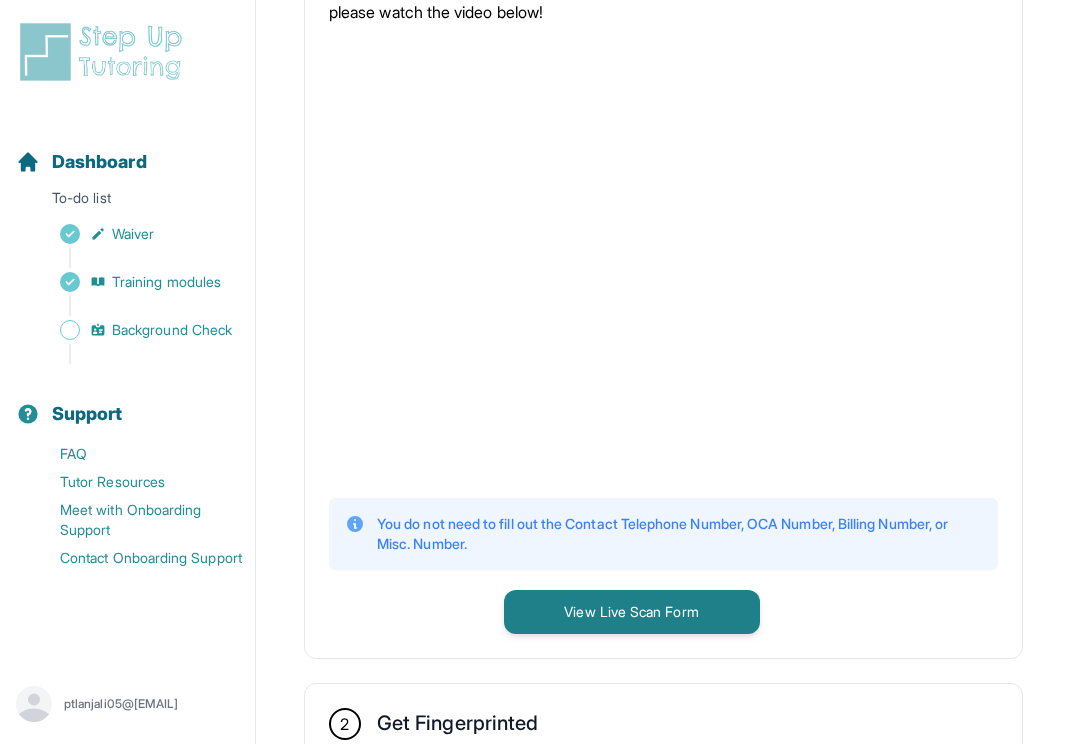 scroll, scrollTop: 520, scrollLeft: 0, axis: vertical 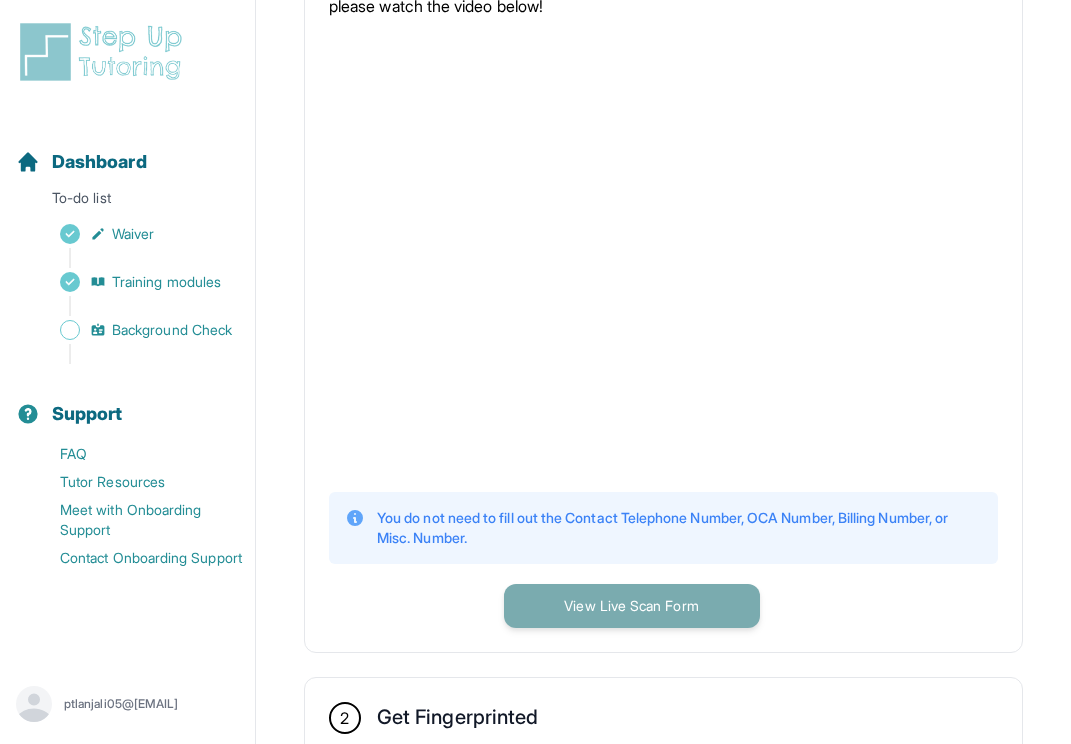 click on "View Live Scan Form" at bounding box center [632, 606] 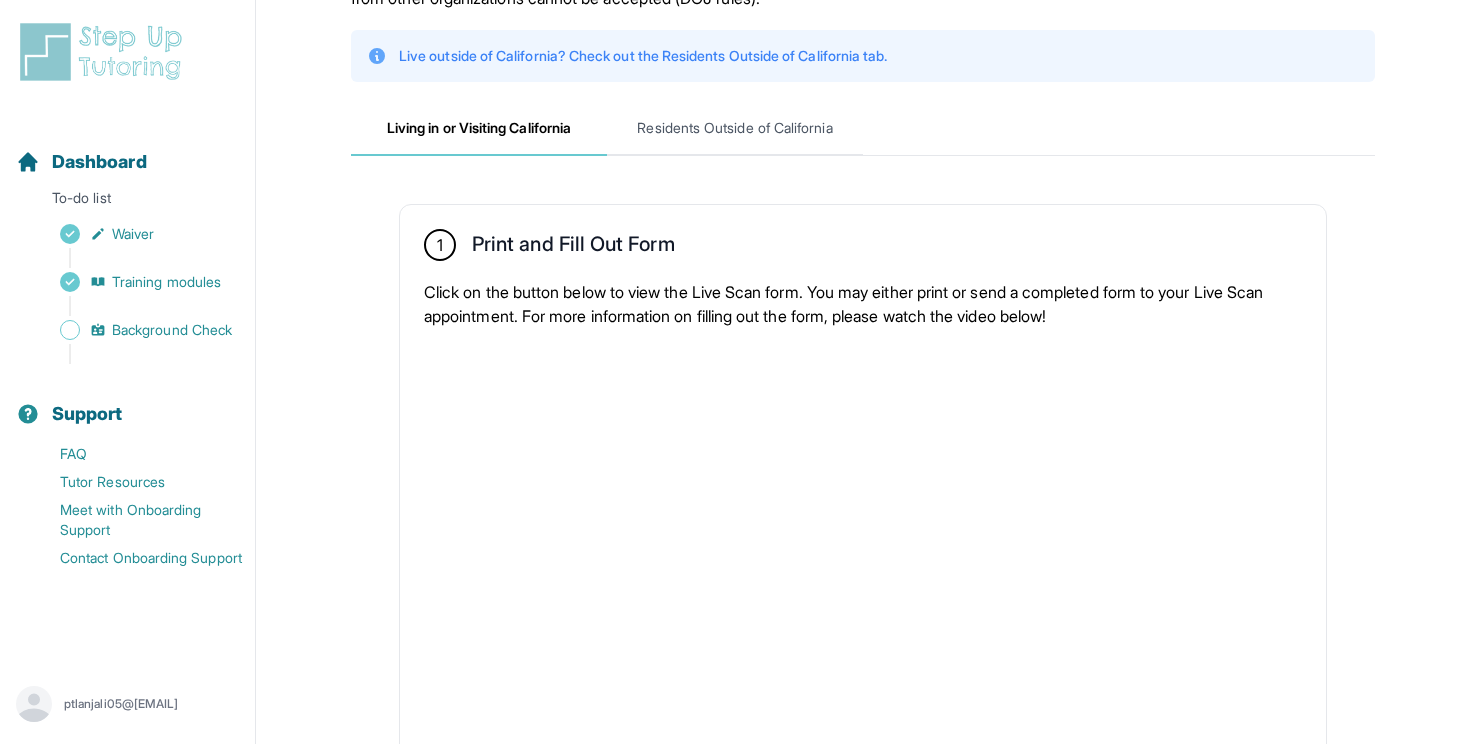scroll, scrollTop: 0, scrollLeft: 0, axis: both 